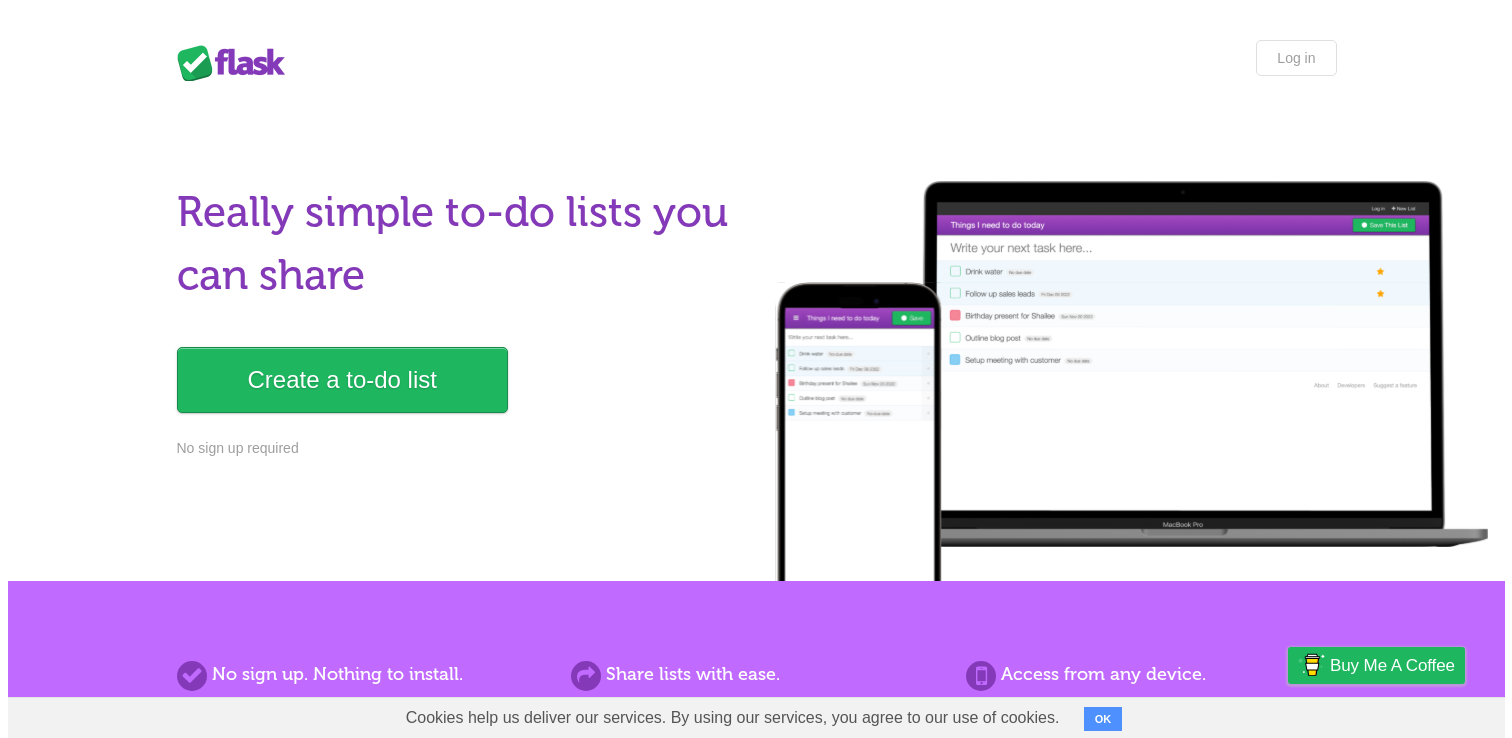 scroll, scrollTop: 0, scrollLeft: 0, axis: both 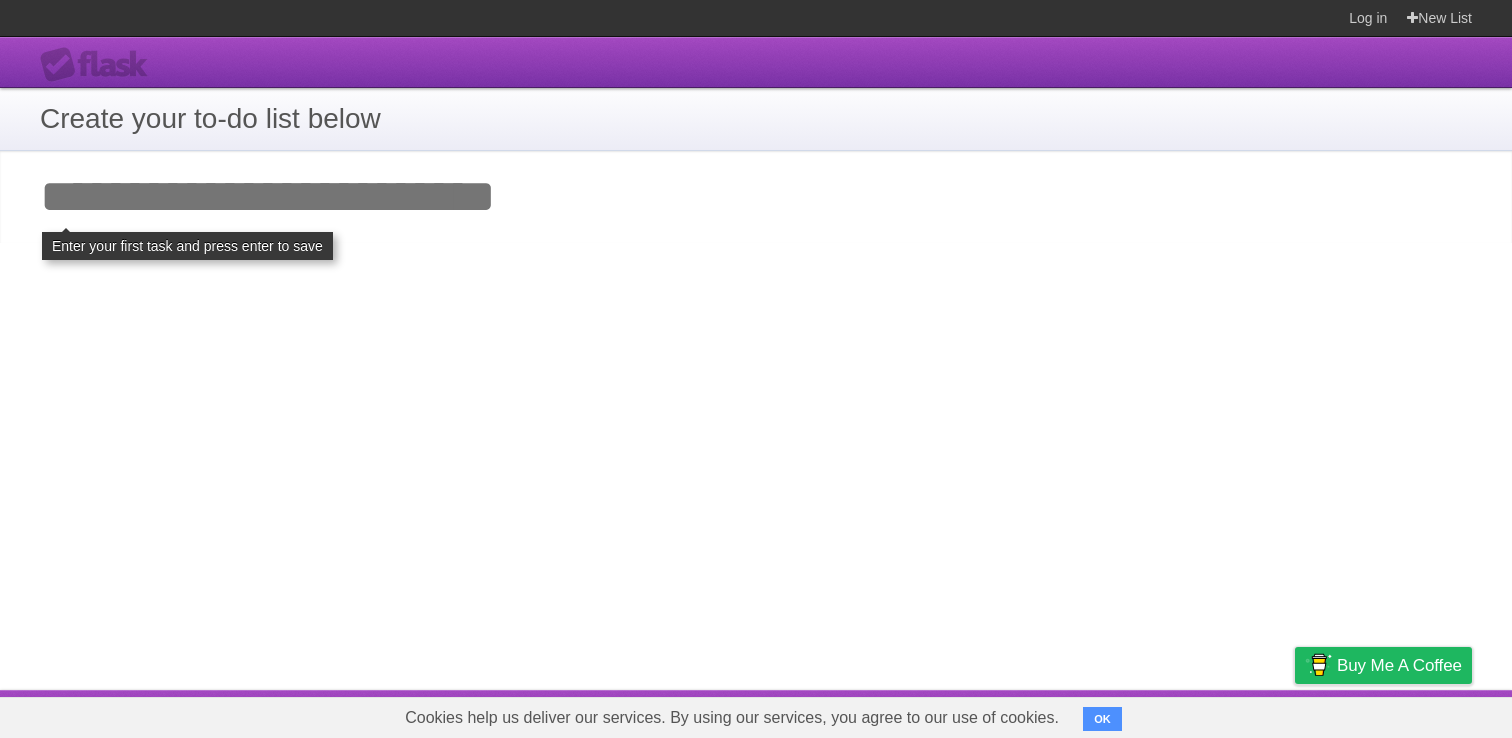 type on "**********" 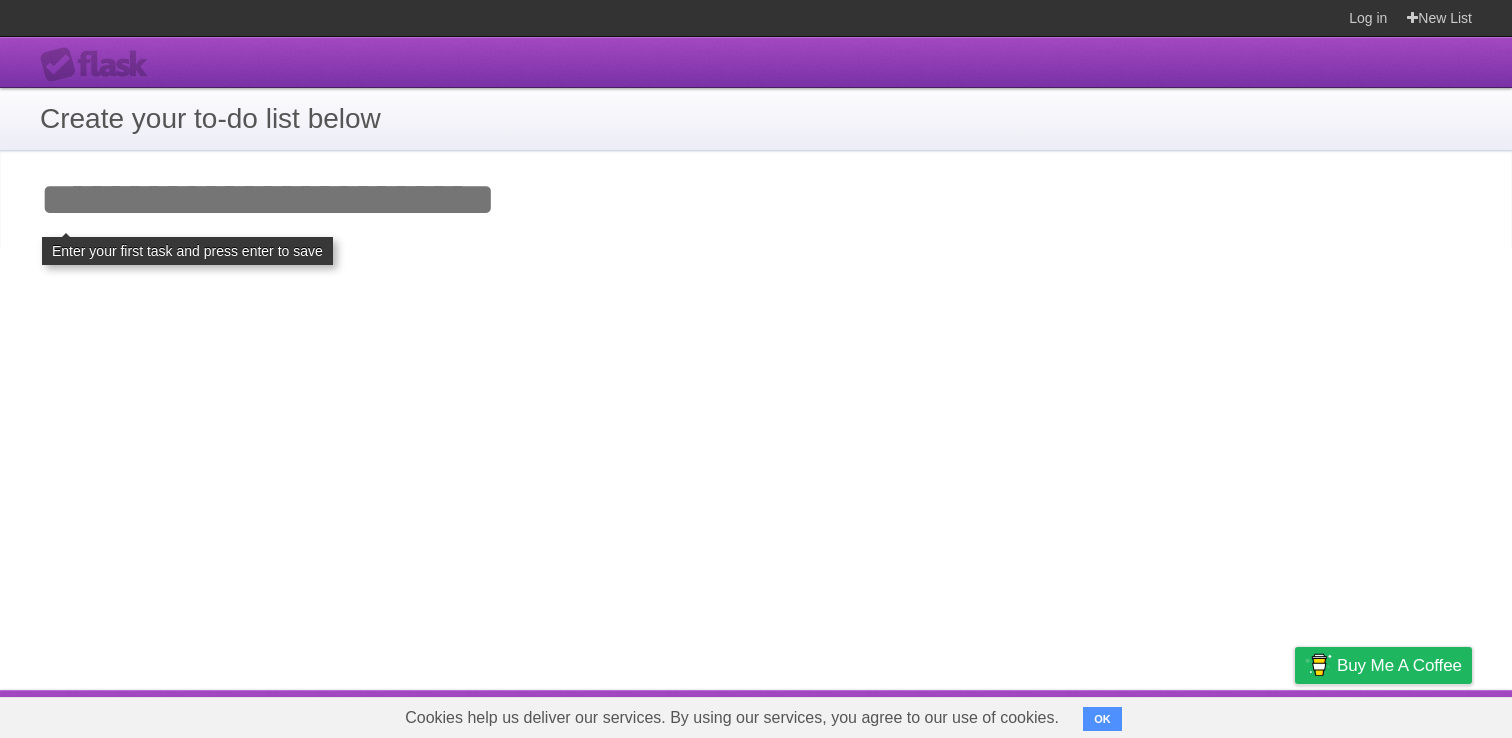 scroll, scrollTop: 0, scrollLeft: 0, axis: both 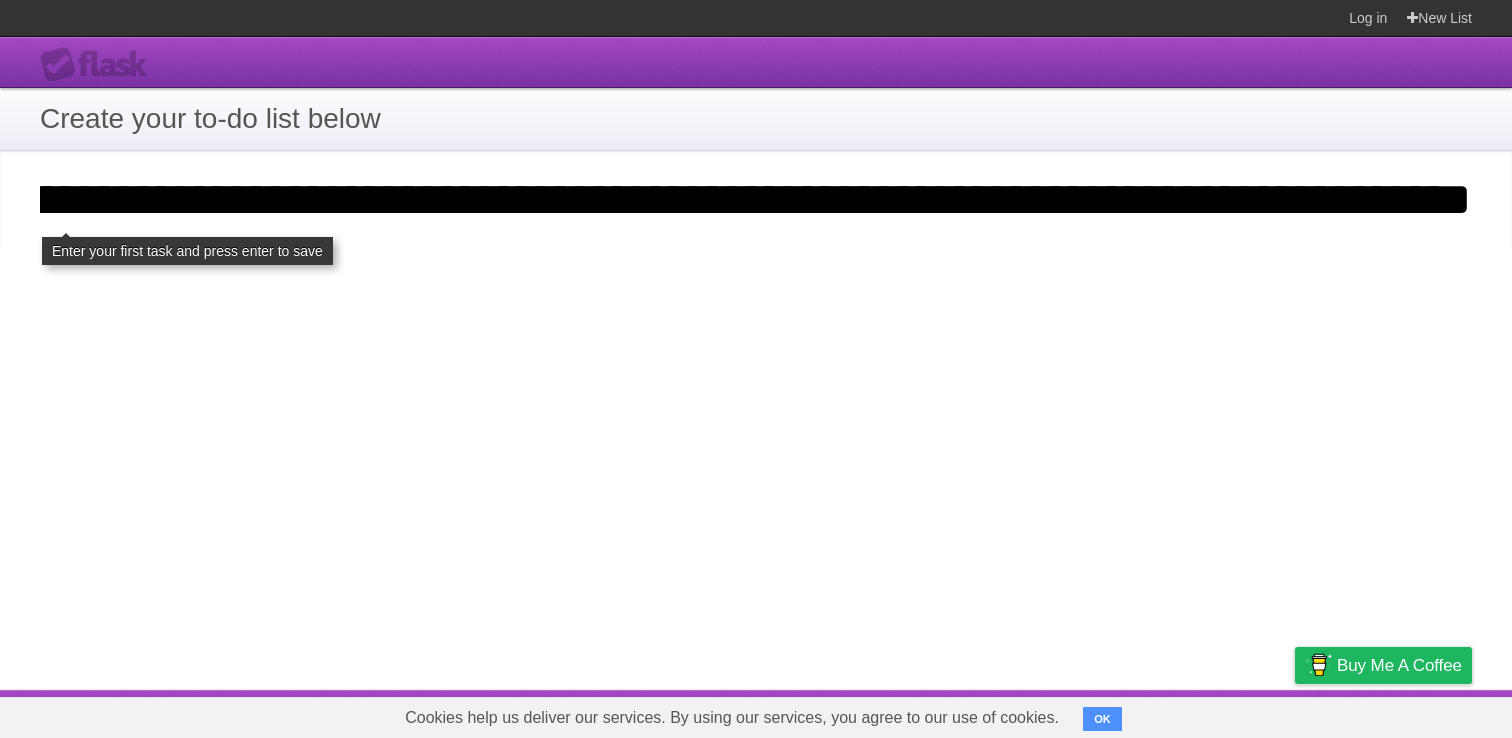 type on "**********" 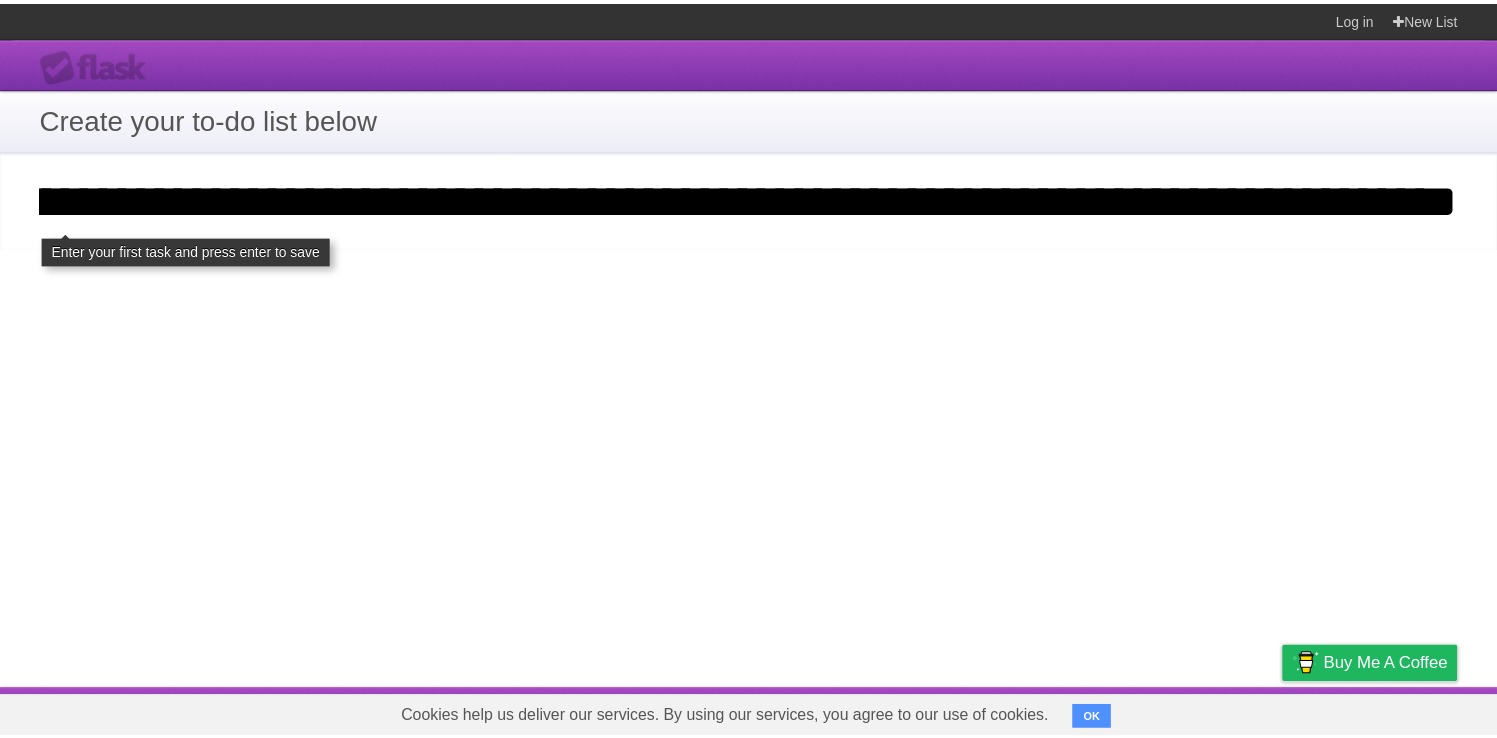 scroll, scrollTop: 0, scrollLeft: 0, axis: both 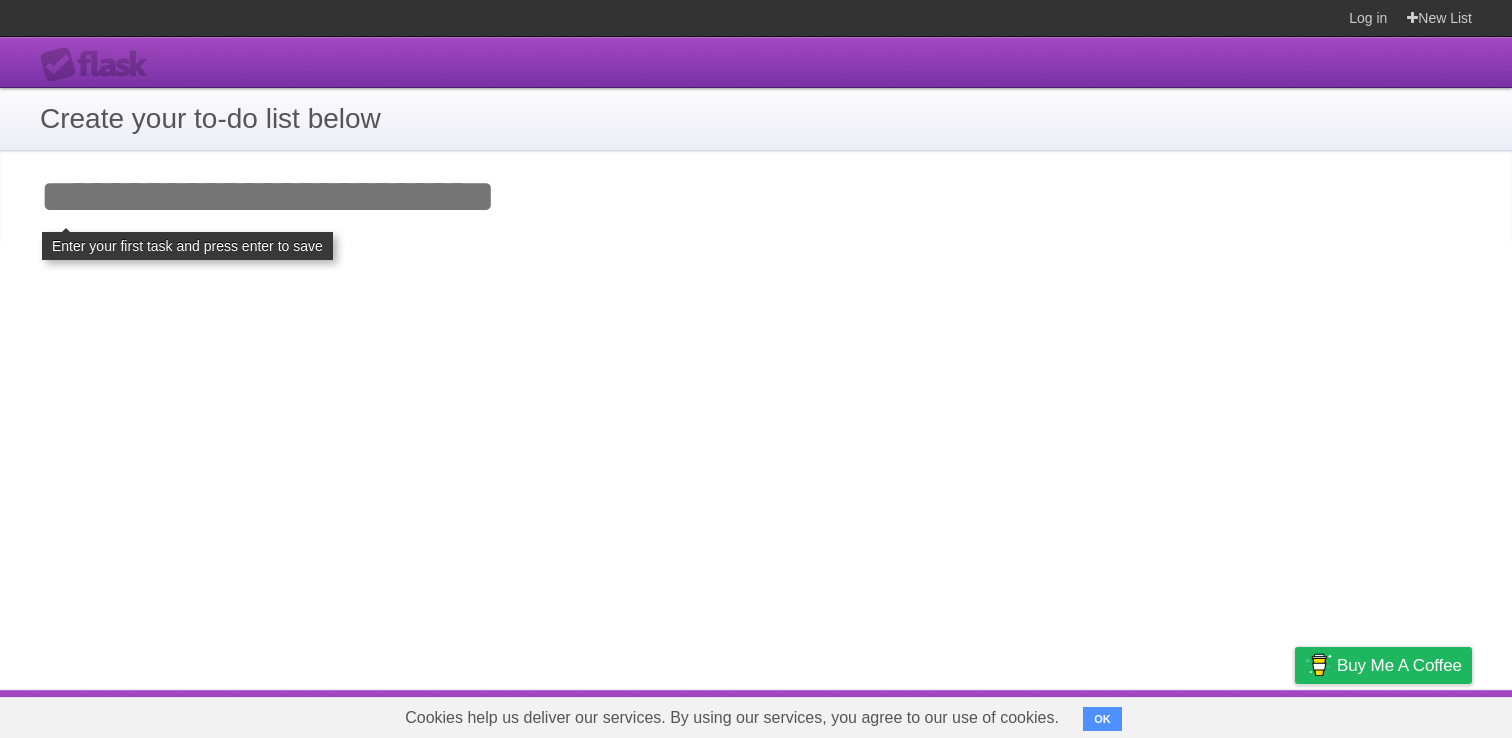 click on "Add your first task" at bounding box center [756, 197] 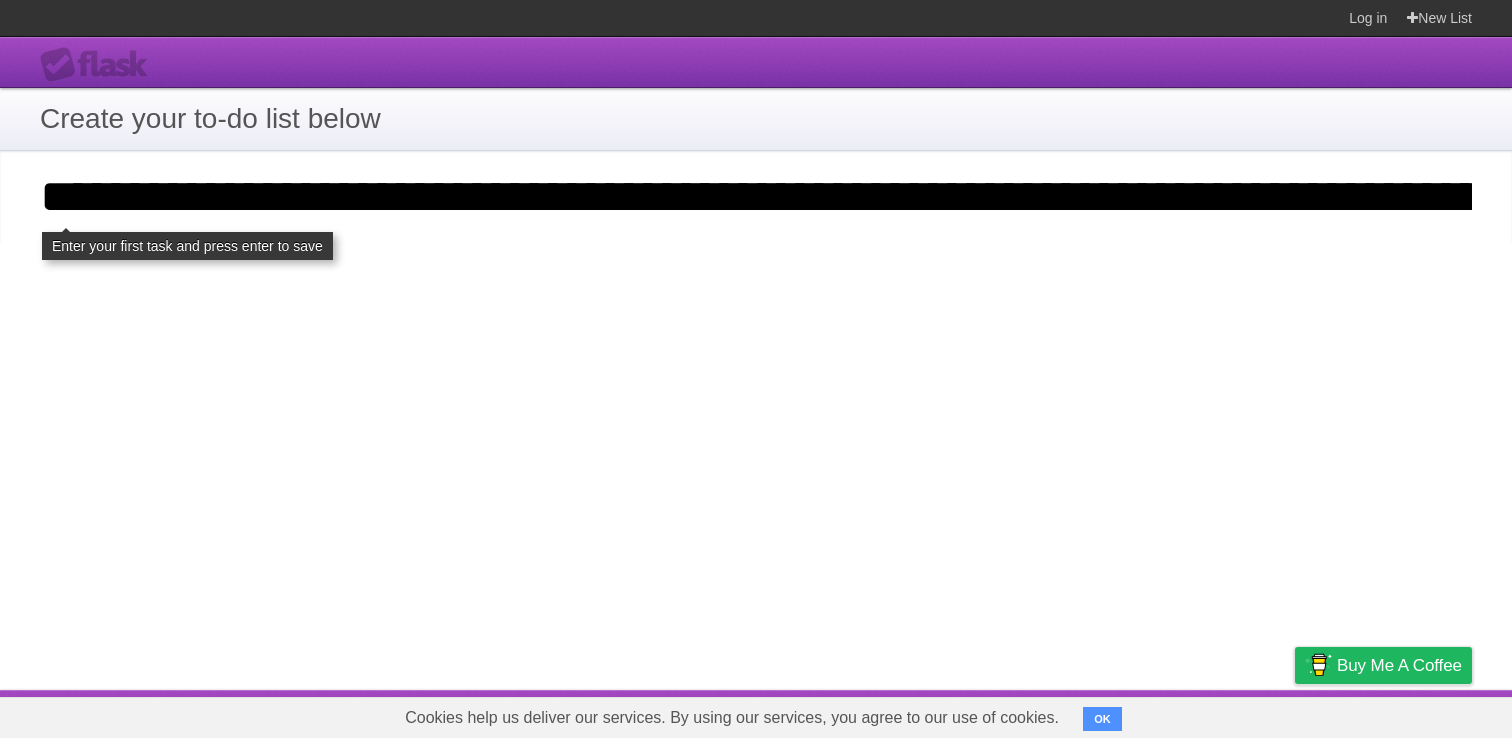 scroll, scrollTop: 0, scrollLeft: 6400, axis: horizontal 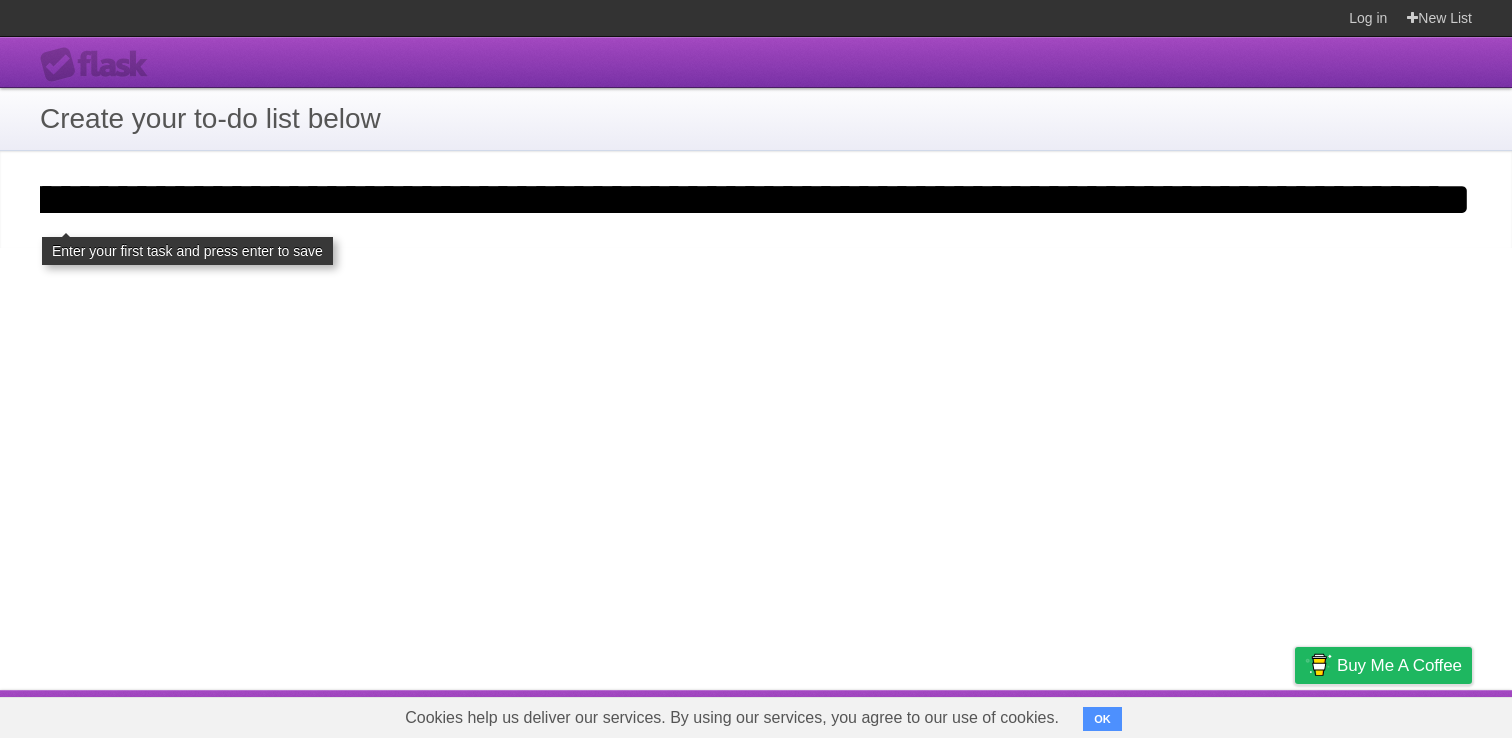 type on "**********" 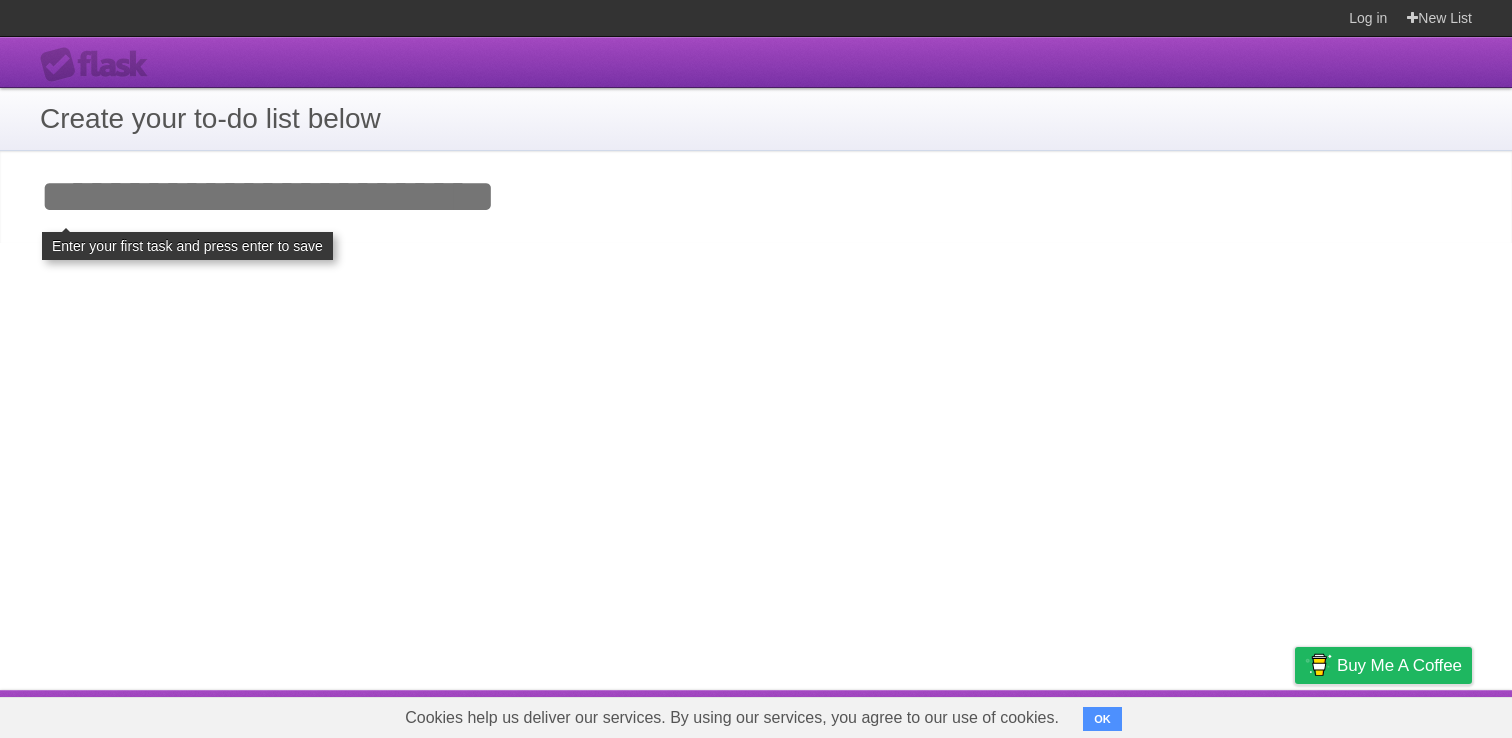 scroll, scrollTop: 0, scrollLeft: 0, axis: both 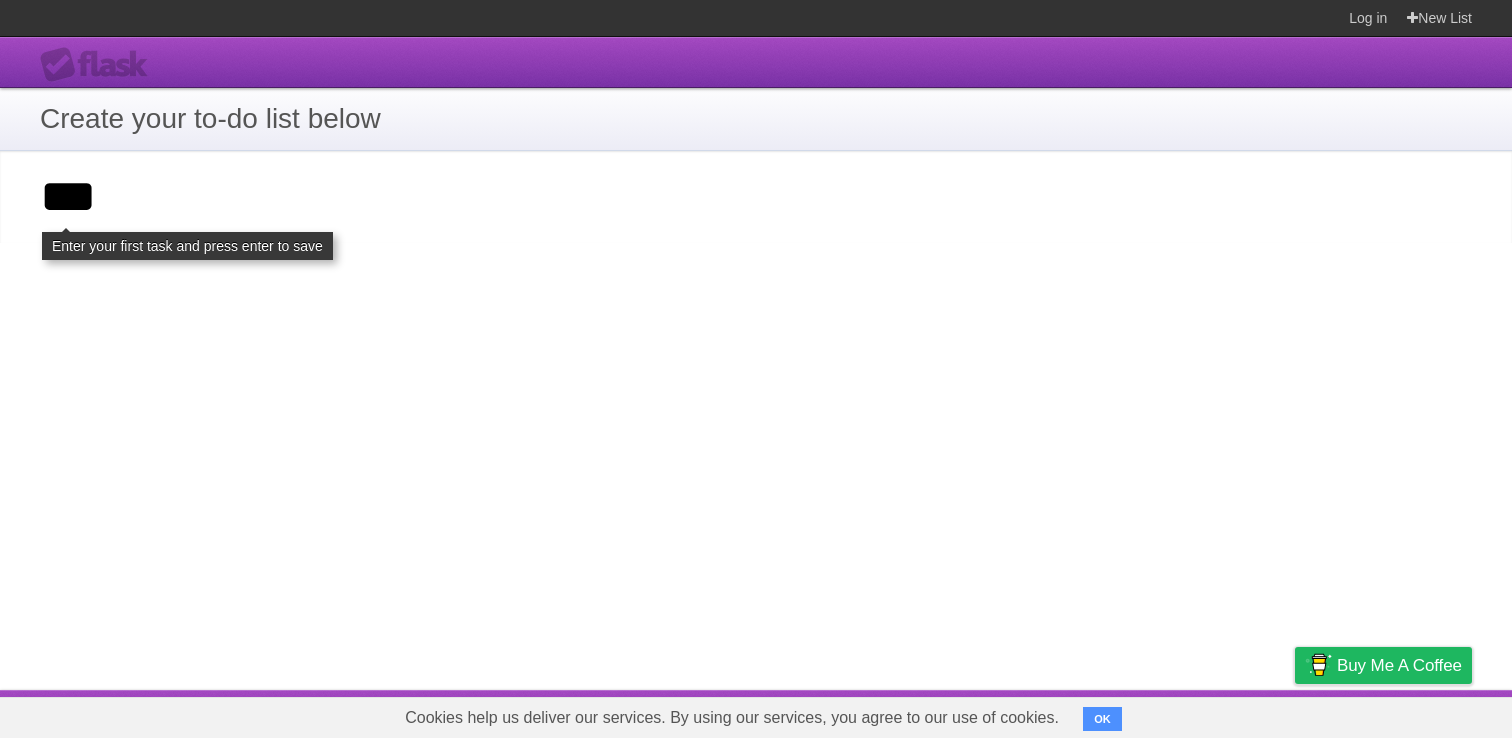 type on "***" 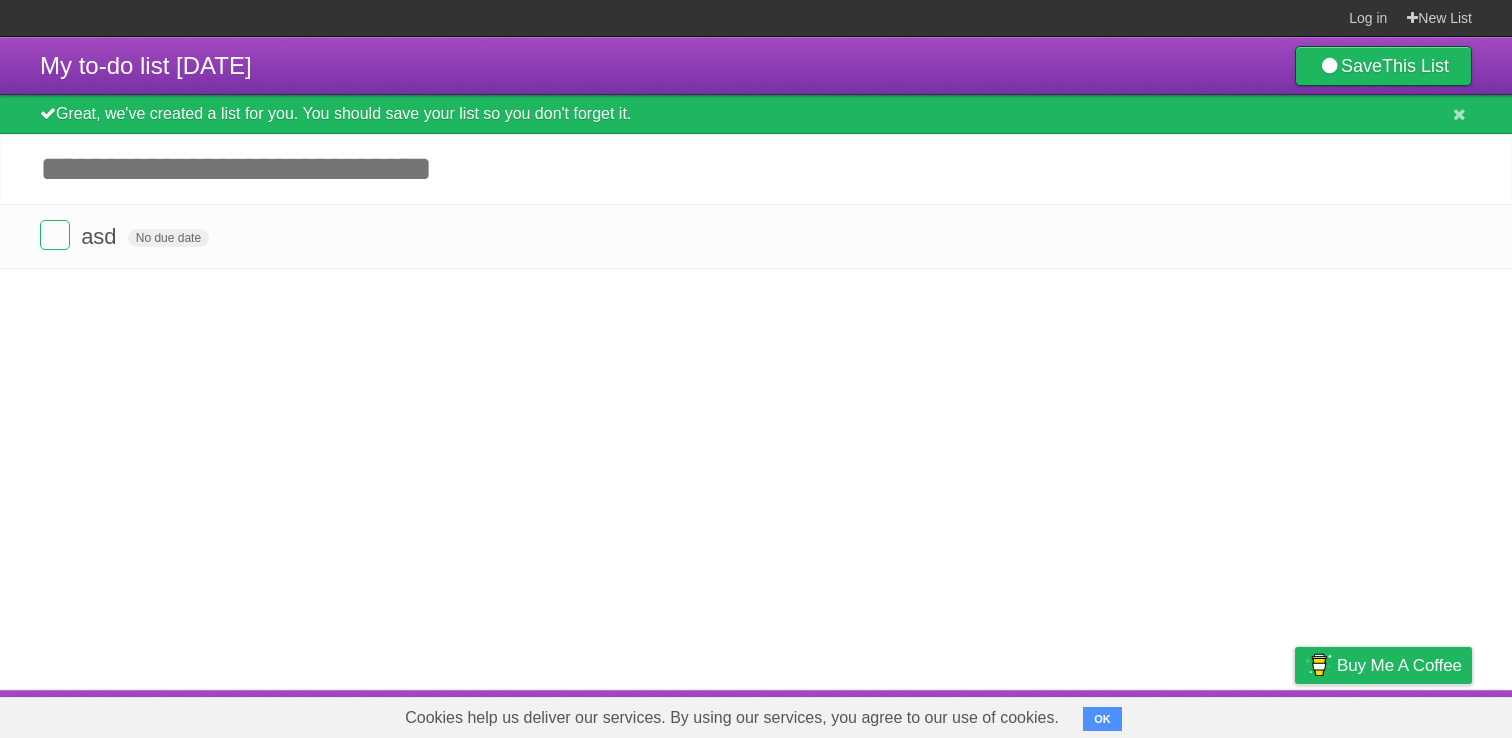 scroll, scrollTop: 0, scrollLeft: 0, axis: both 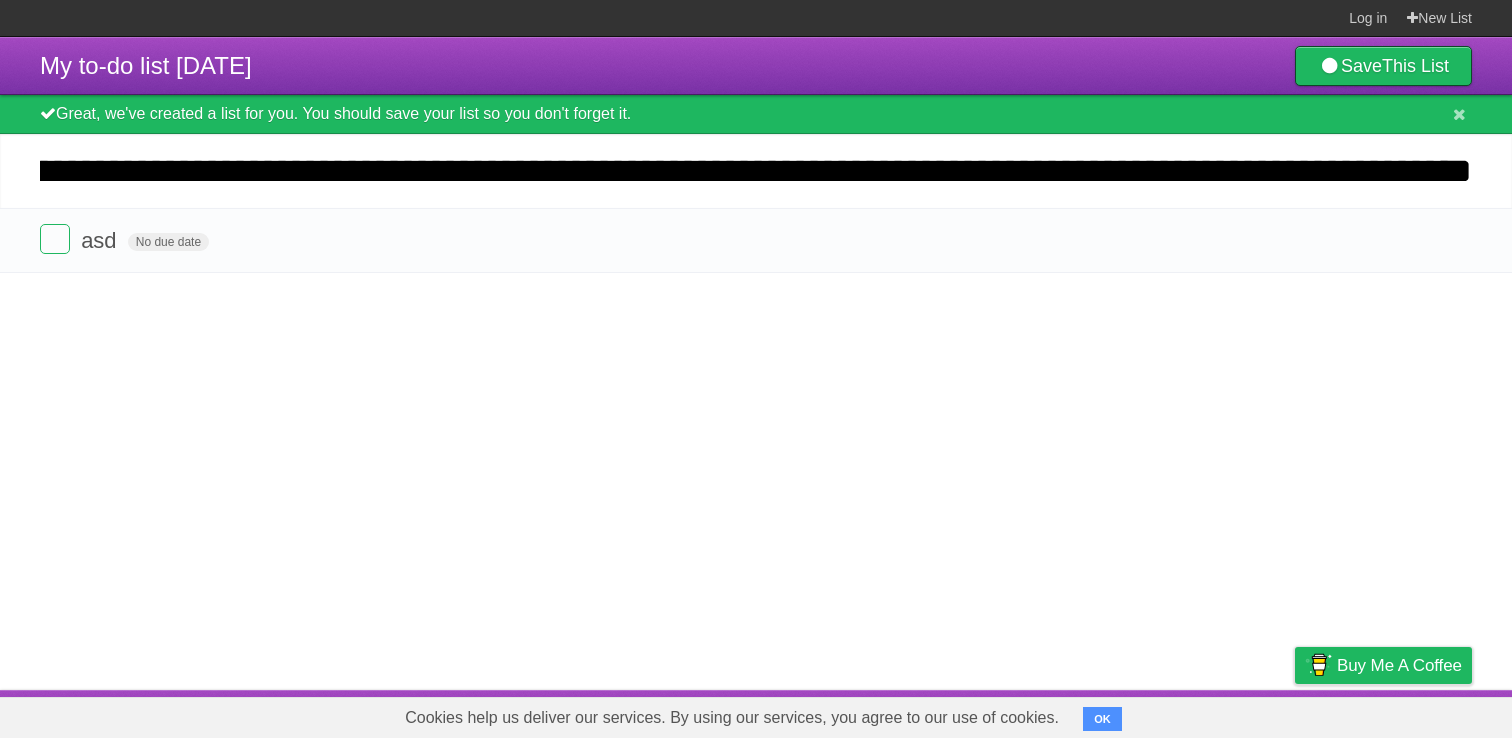 type on "**********" 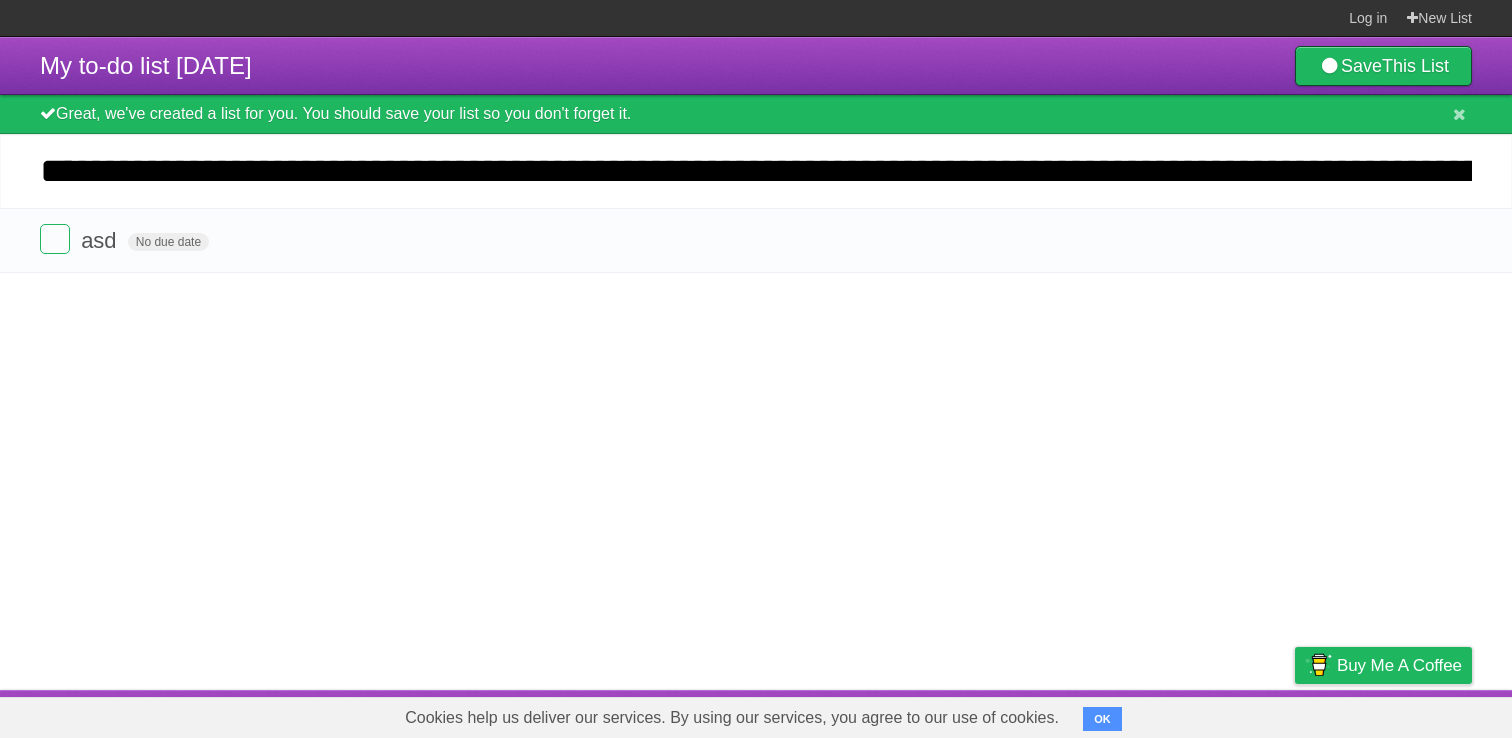 drag, startPoint x: 240, startPoint y: 431, endPoint x: 207, endPoint y: 300, distance: 135.09256 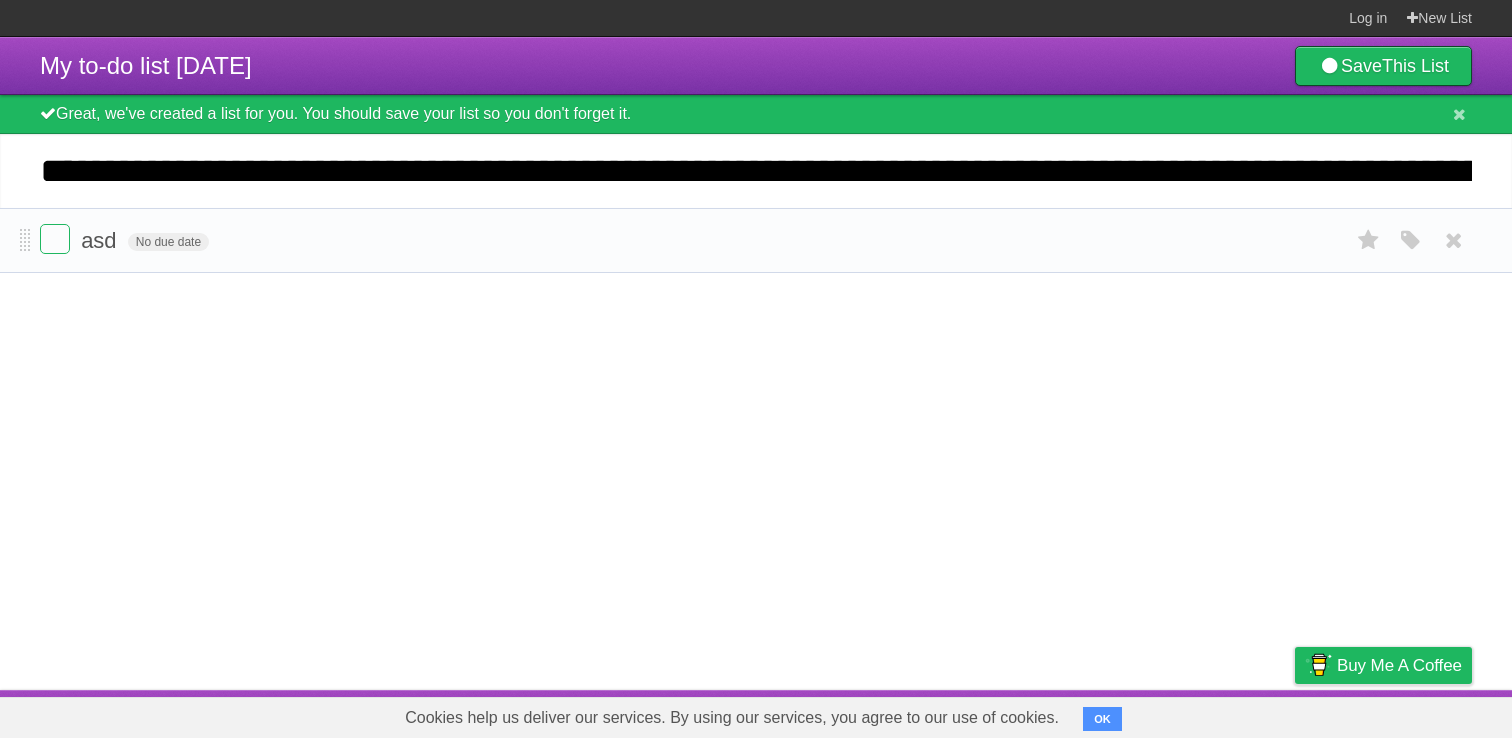 click on "asd
No due date
White
Red
Blue
Green
Purple
Orange" at bounding box center (756, 240) 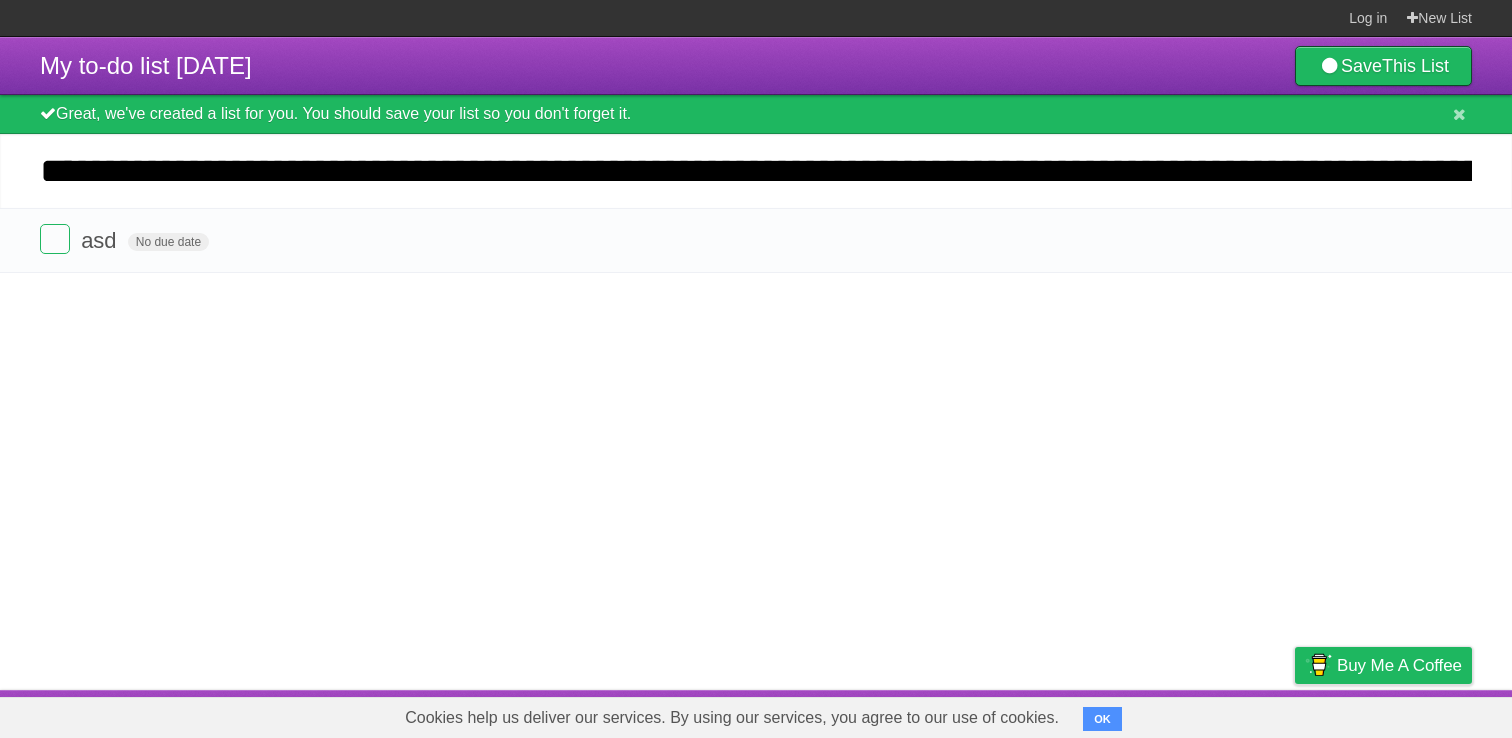 click on "**********" at bounding box center [756, 171] 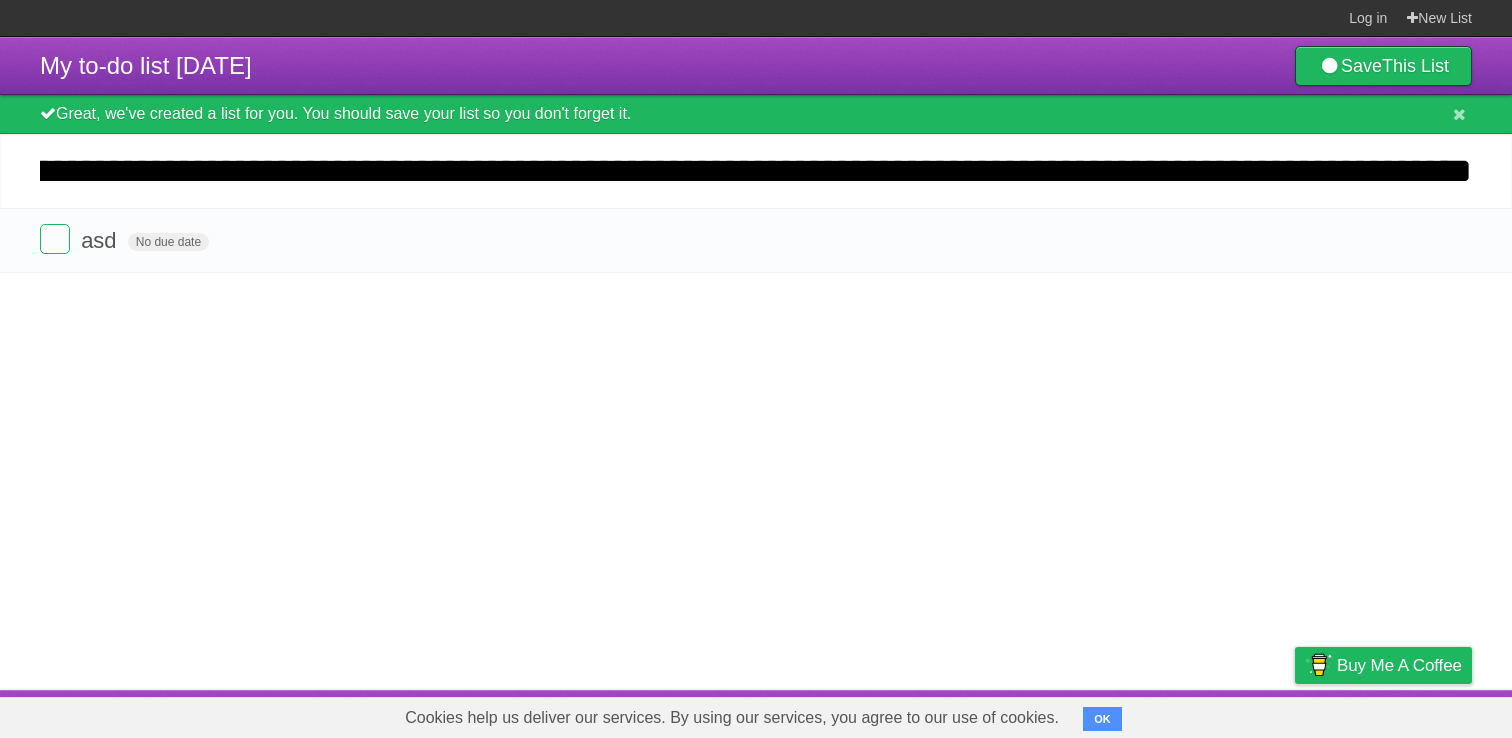 scroll, scrollTop: 0, scrollLeft: 3953, axis: horizontal 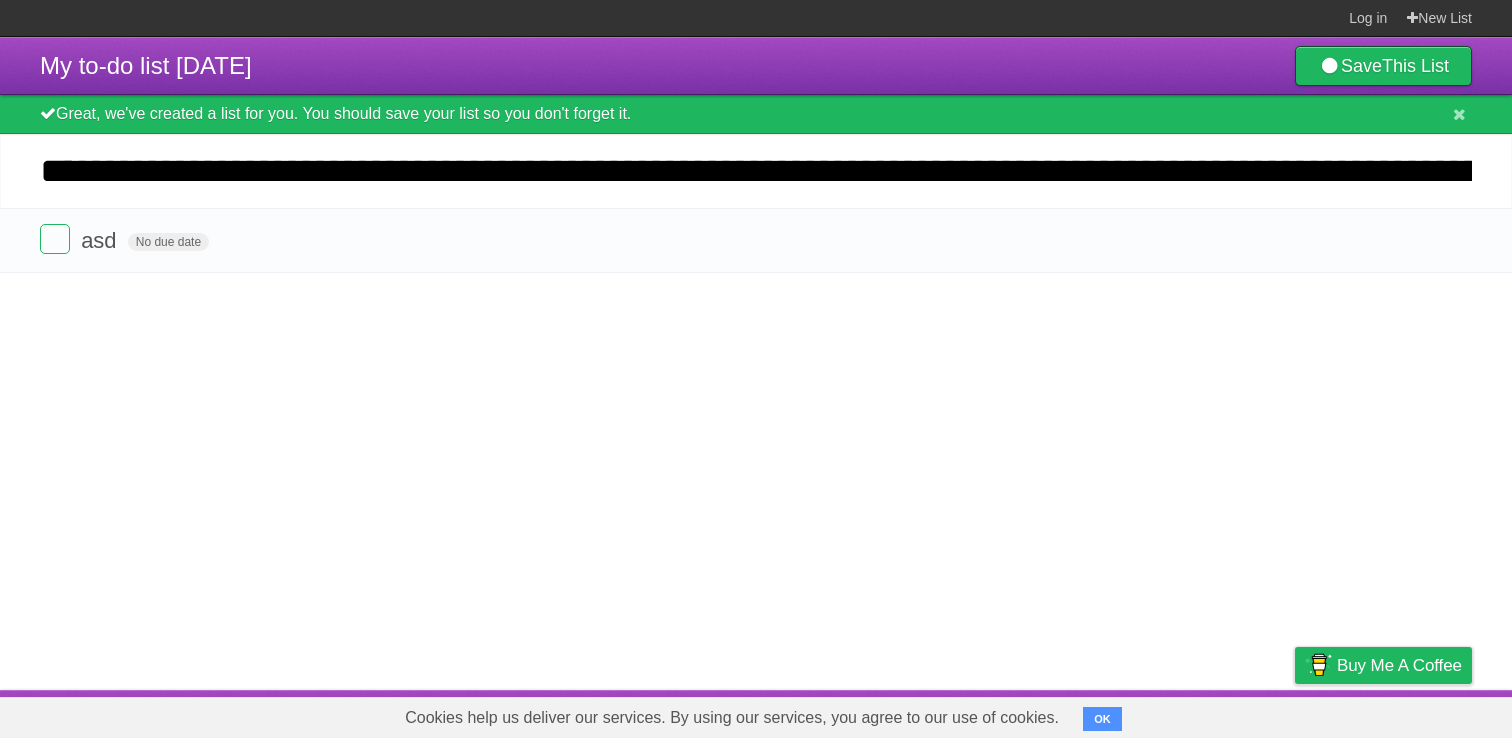 drag, startPoint x: 1076, startPoint y: 716, endPoint x: 1133, endPoint y: 694, distance: 61.09828 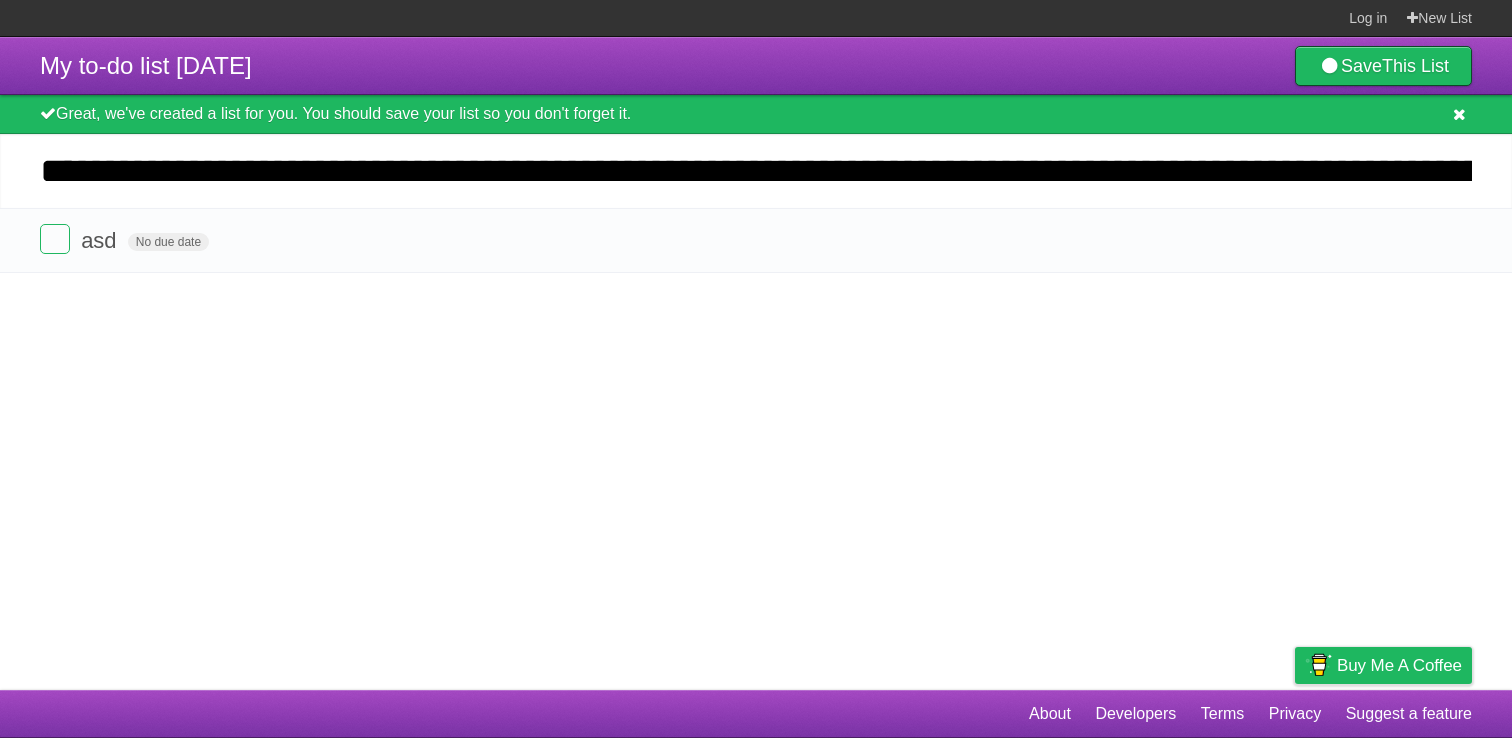 click at bounding box center [1459, 114] 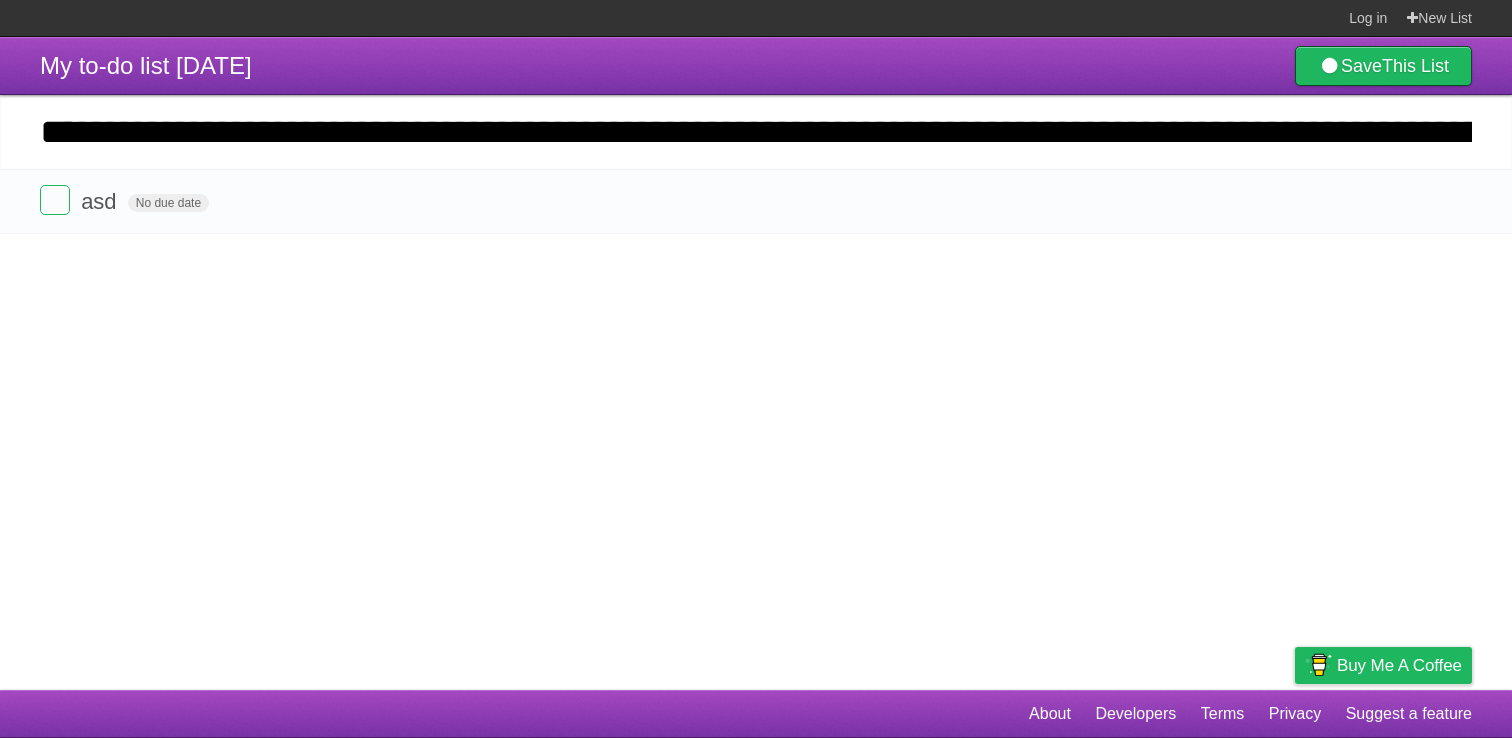 click on "**********" at bounding box center (756, 132) 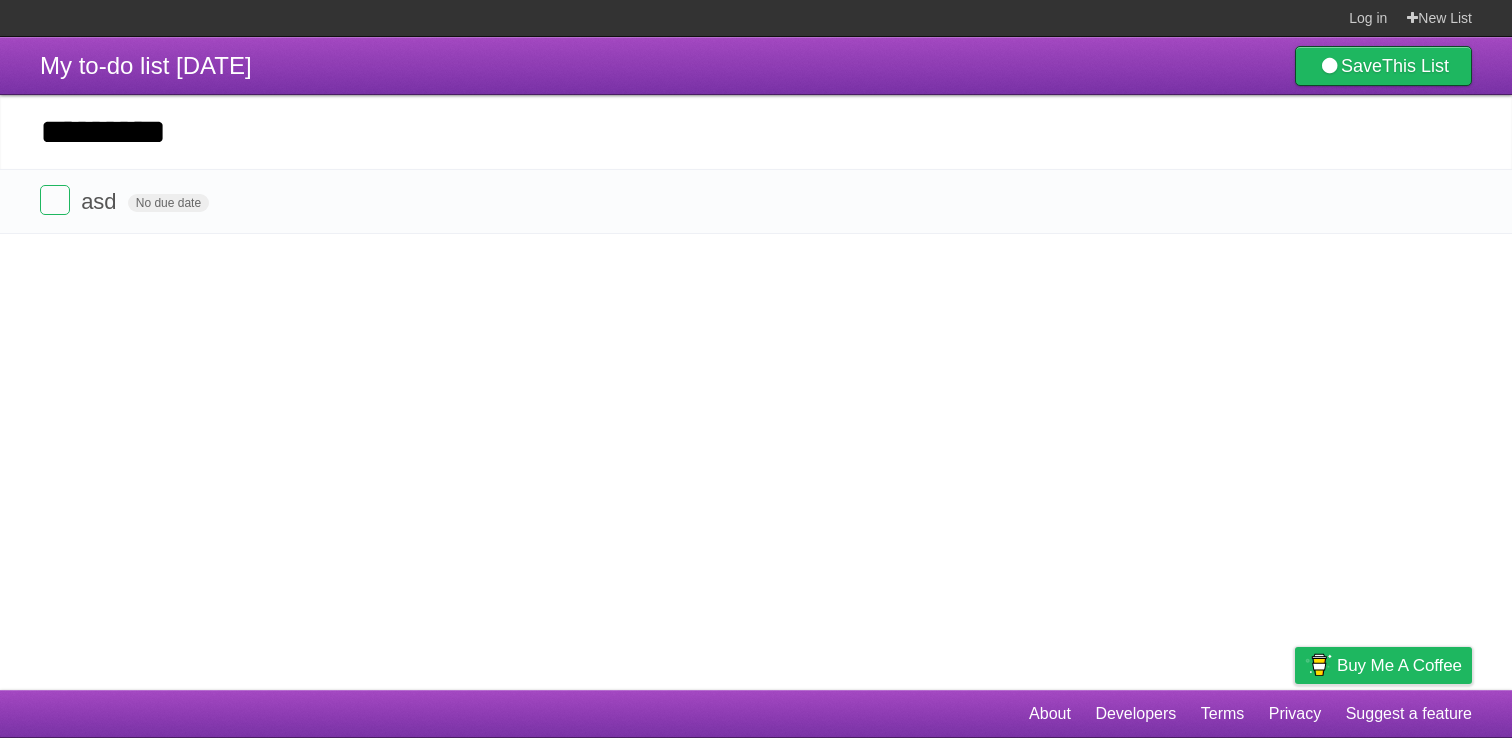 type on "*********" 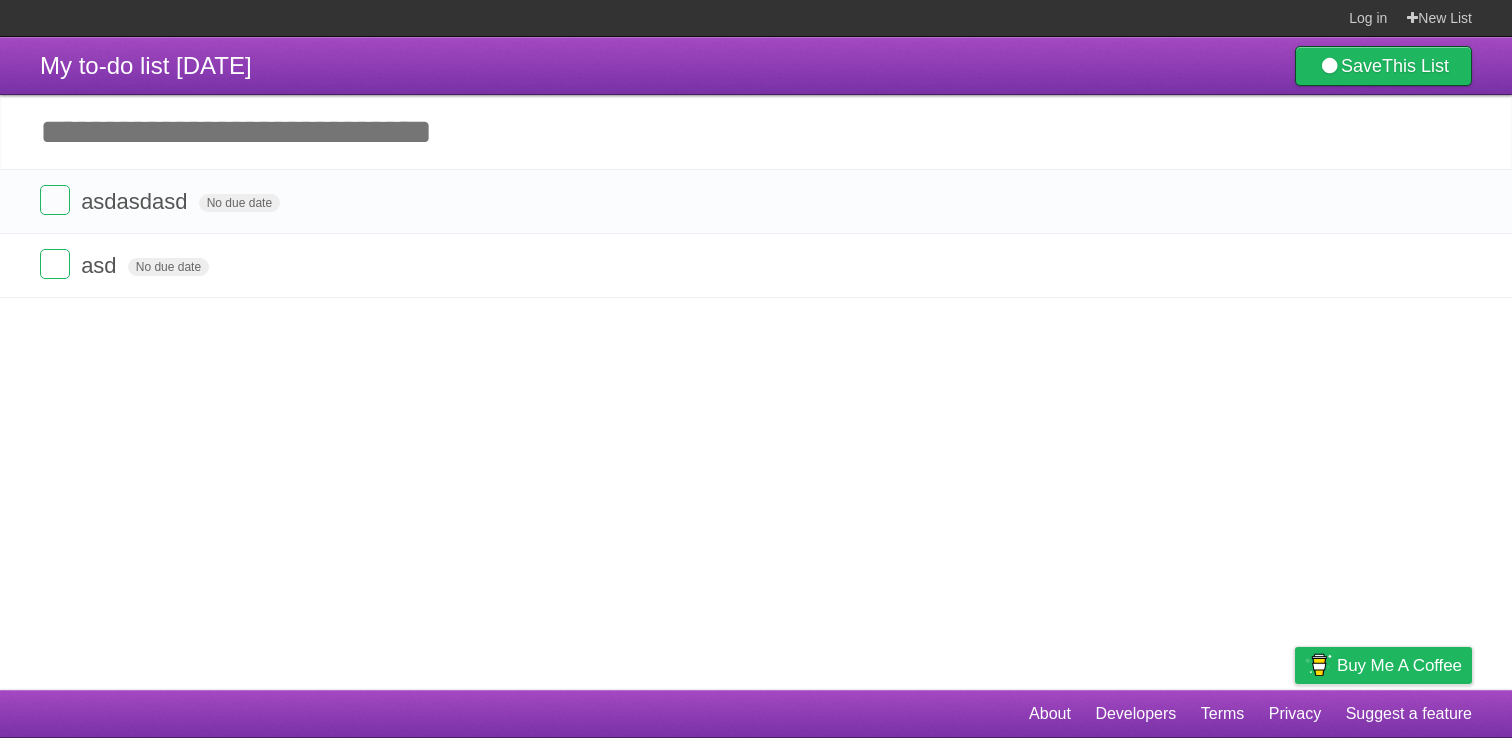 paste on "**********" 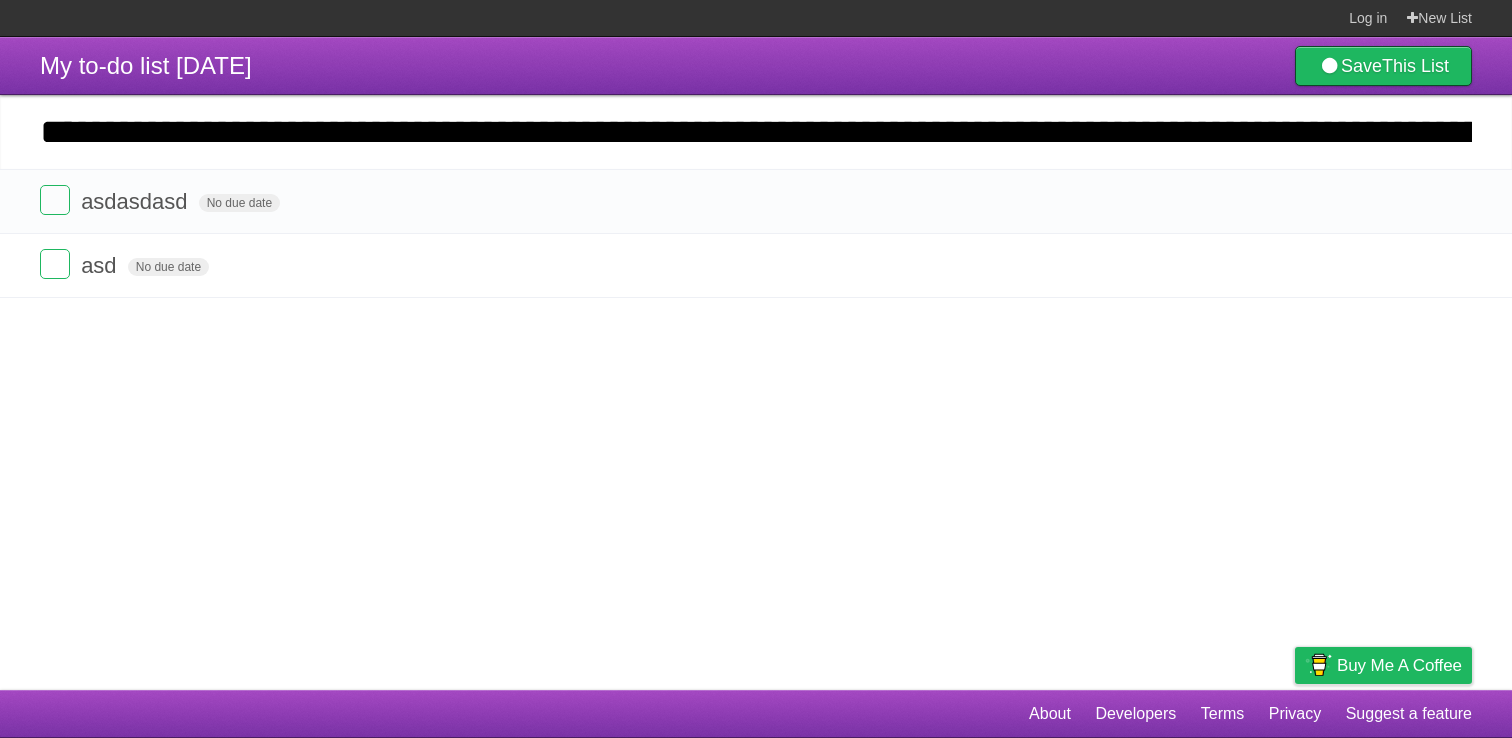 scroll, scrollTop: 0, scrollLeft: 3953, axis: horizontal 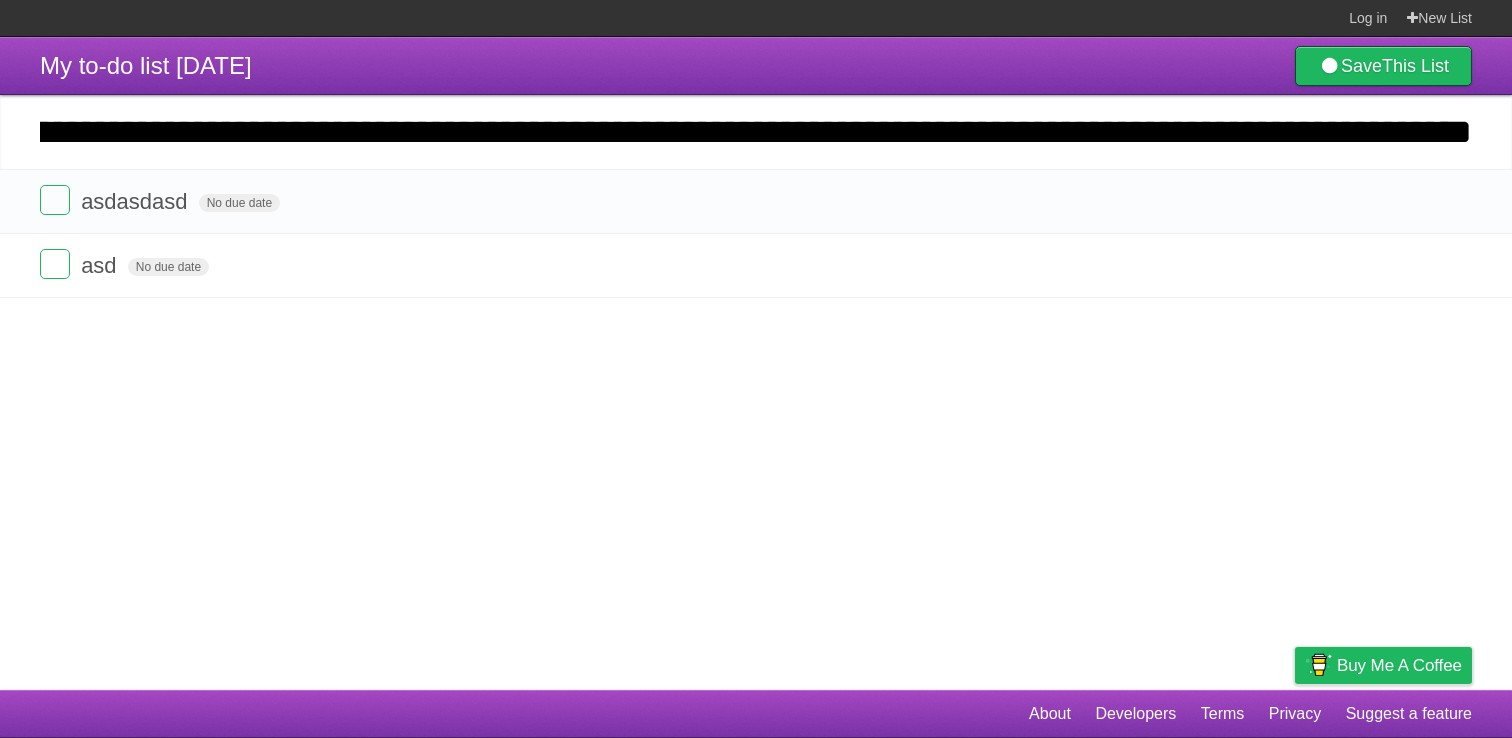 type on "**********" 